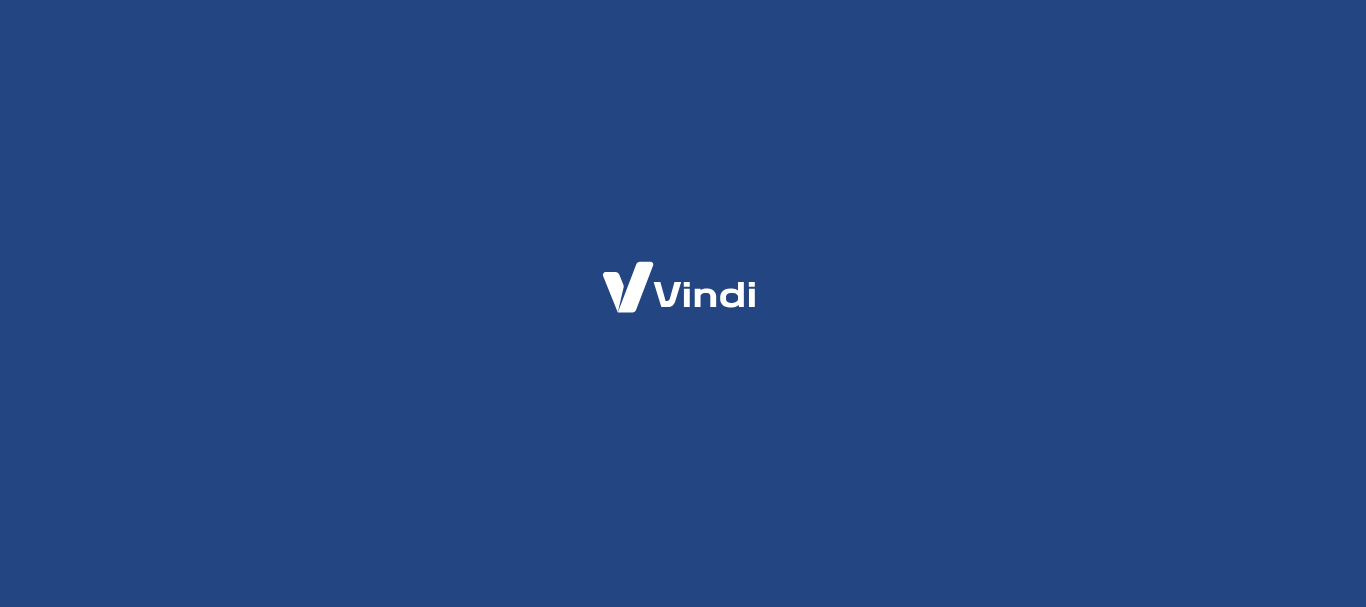 scroll, scrollTop: 0, scrollLeft: 0, axis: both 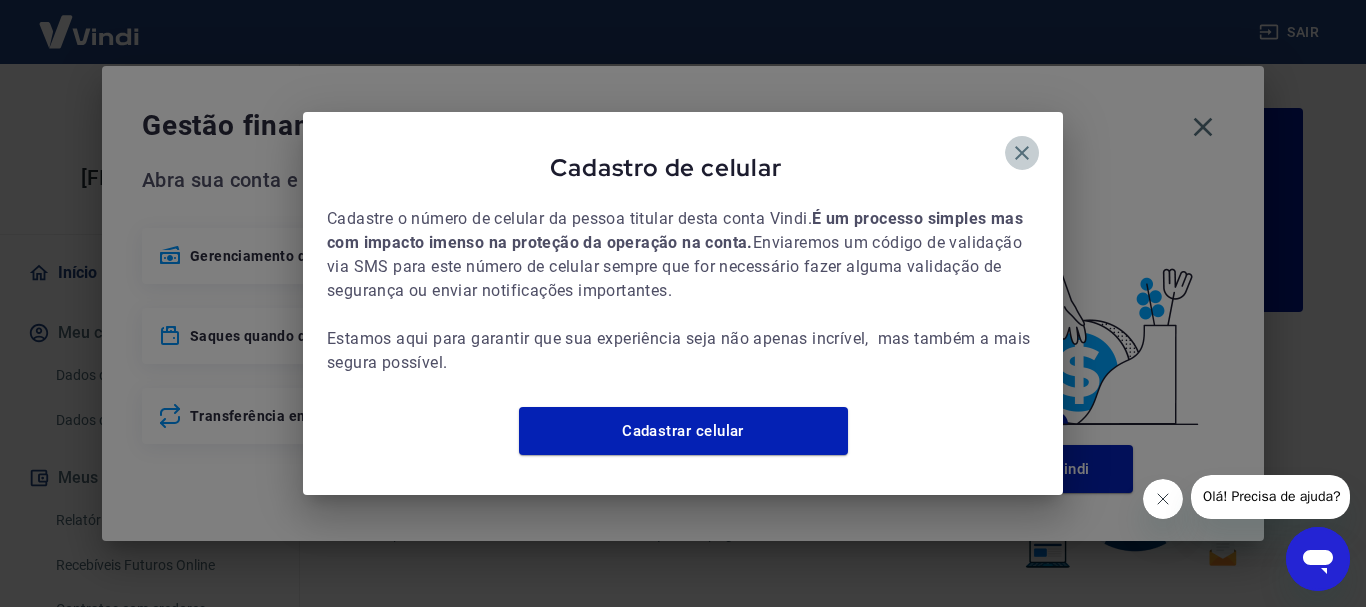 click 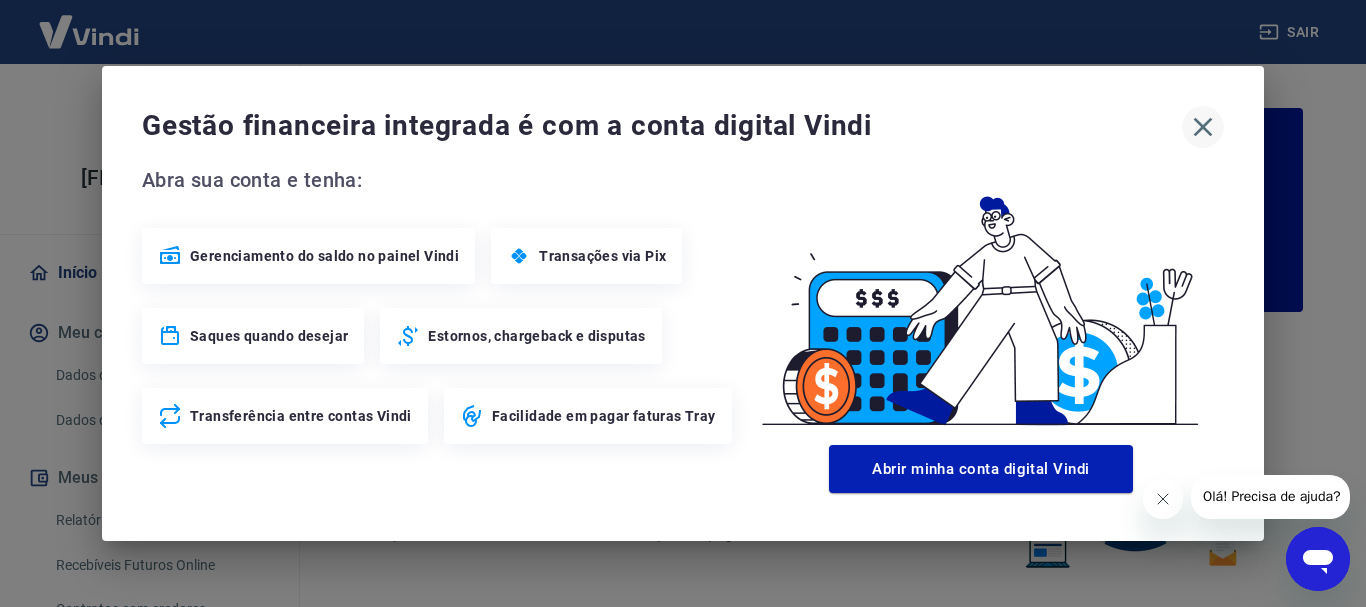 click 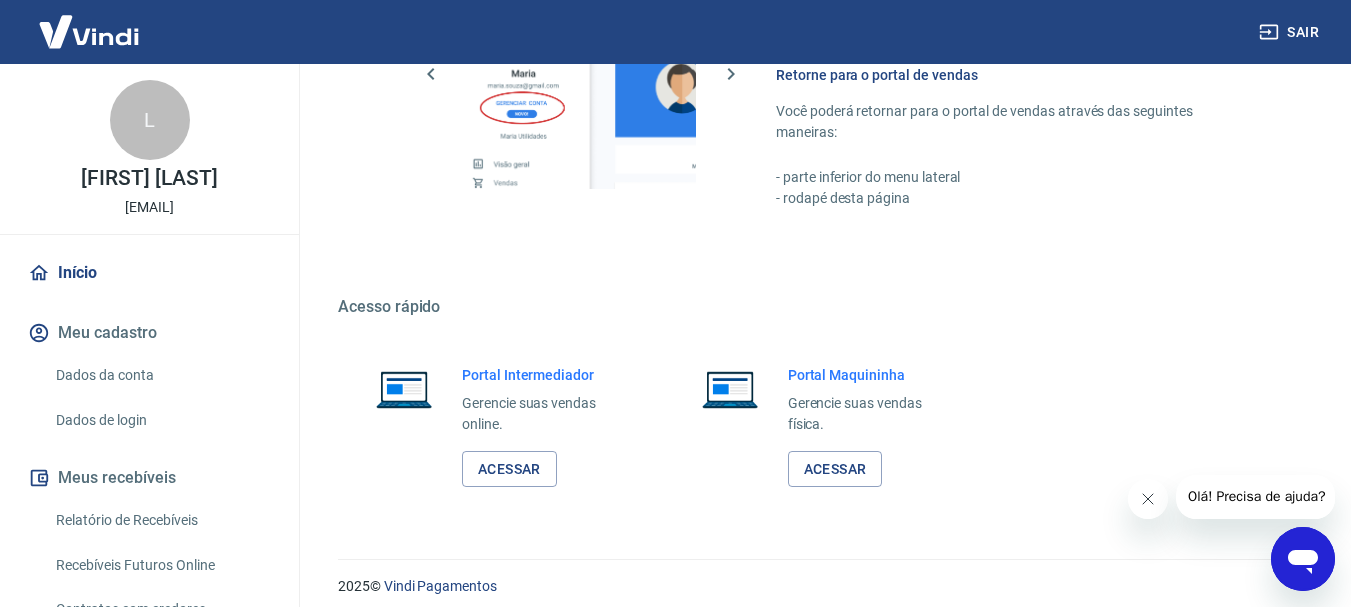 scroll, scrollTop: 1241, scrollLeft: 0, axis: vertical 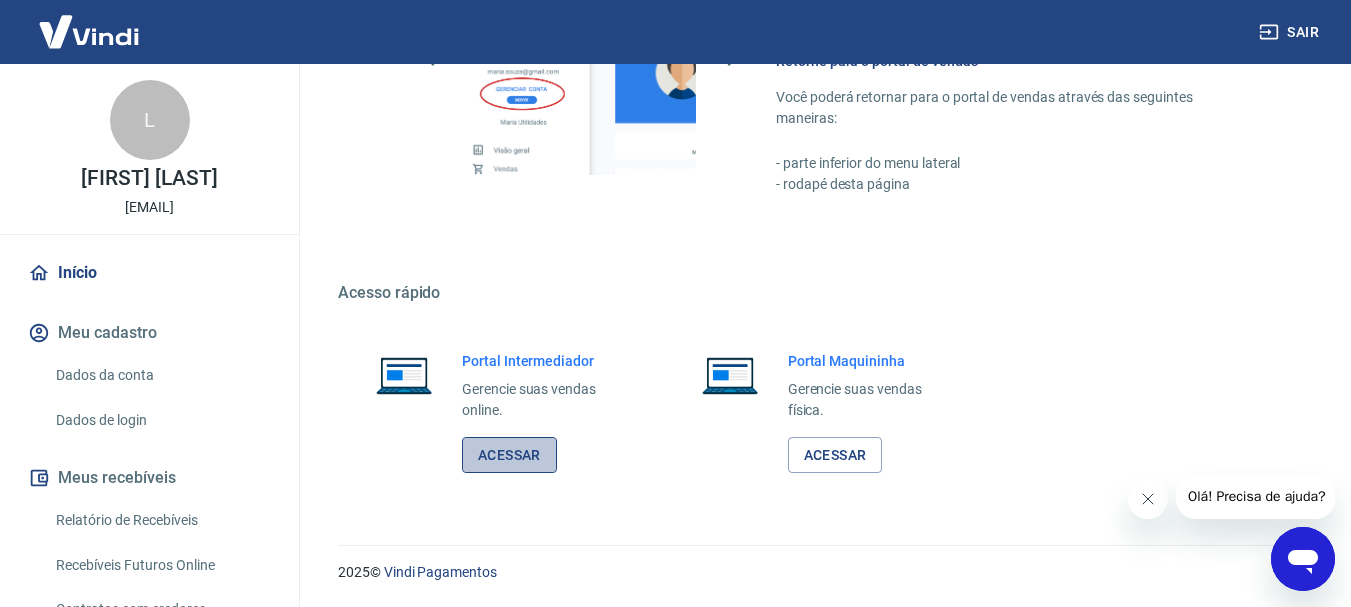 click on "Acessar" at bounding box center [509, 455] 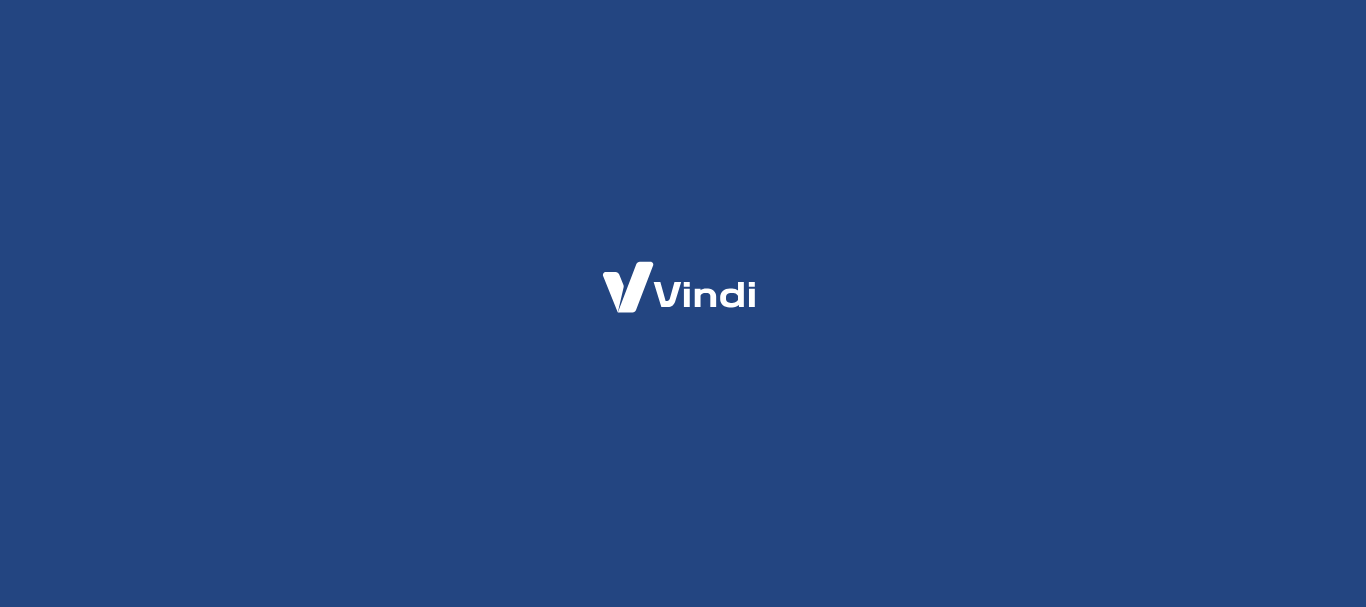 scroll, scrollTop: 0, scrollLeft: 0, axis: both 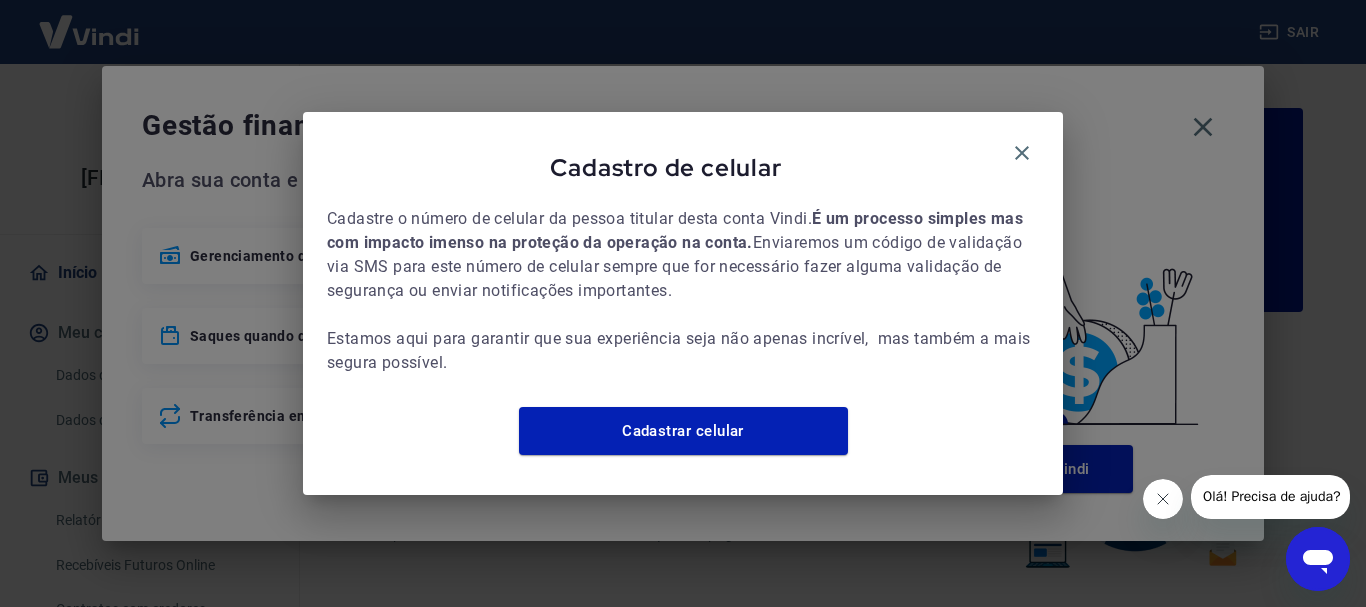 click 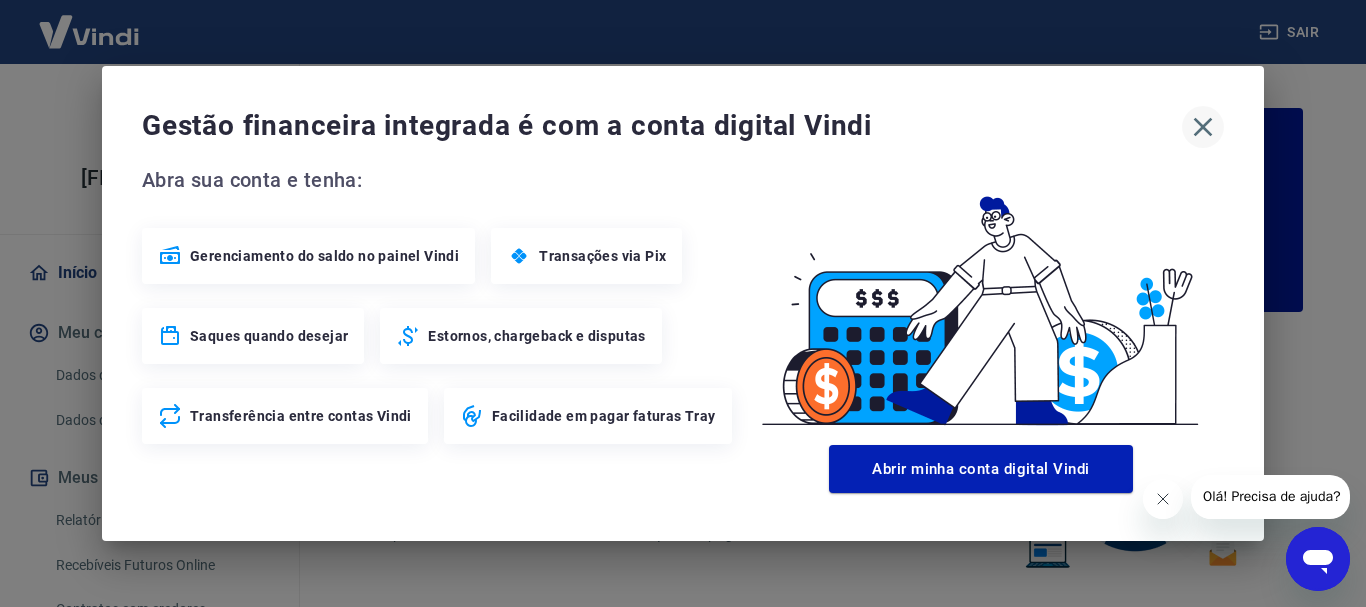 click 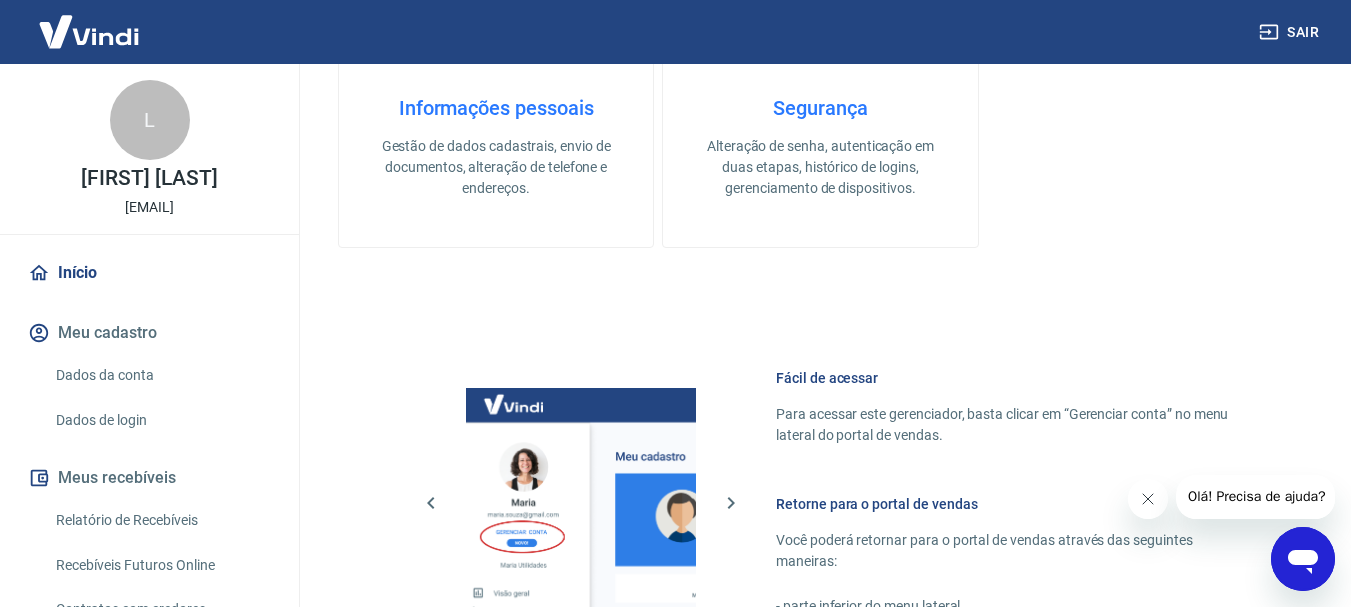scroll, scrollTop: 1100, scrollLeft: 0, axis: vertical 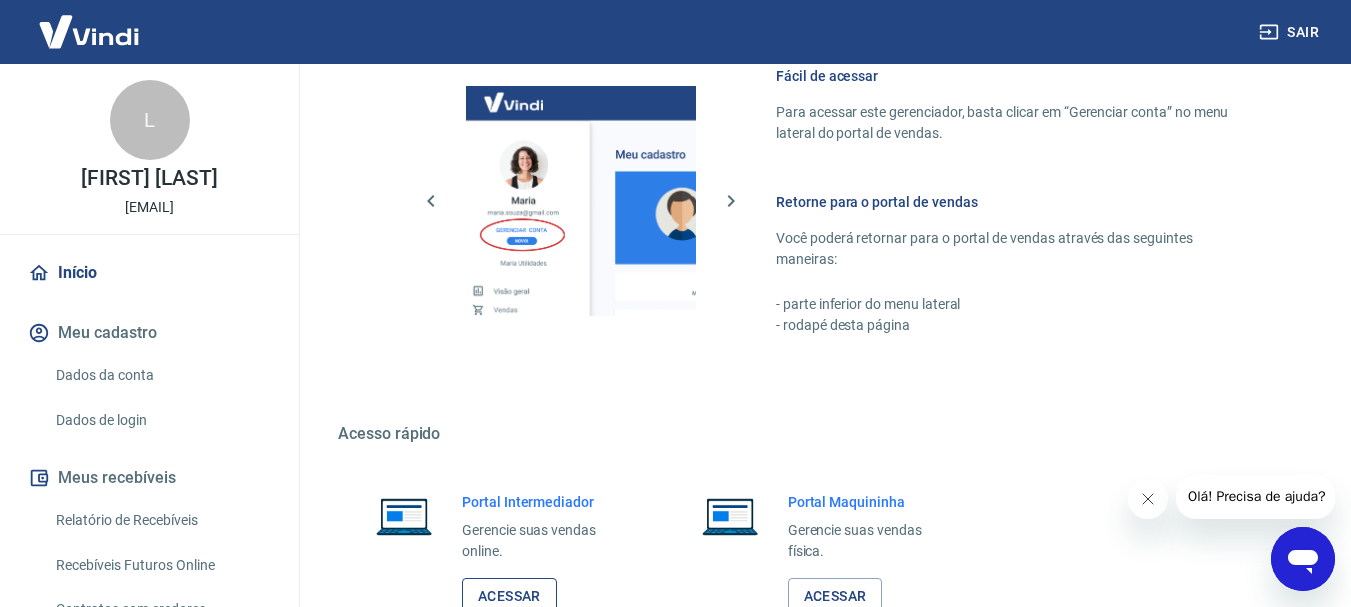 click on "Acessar" at bounding box center [509, 596] 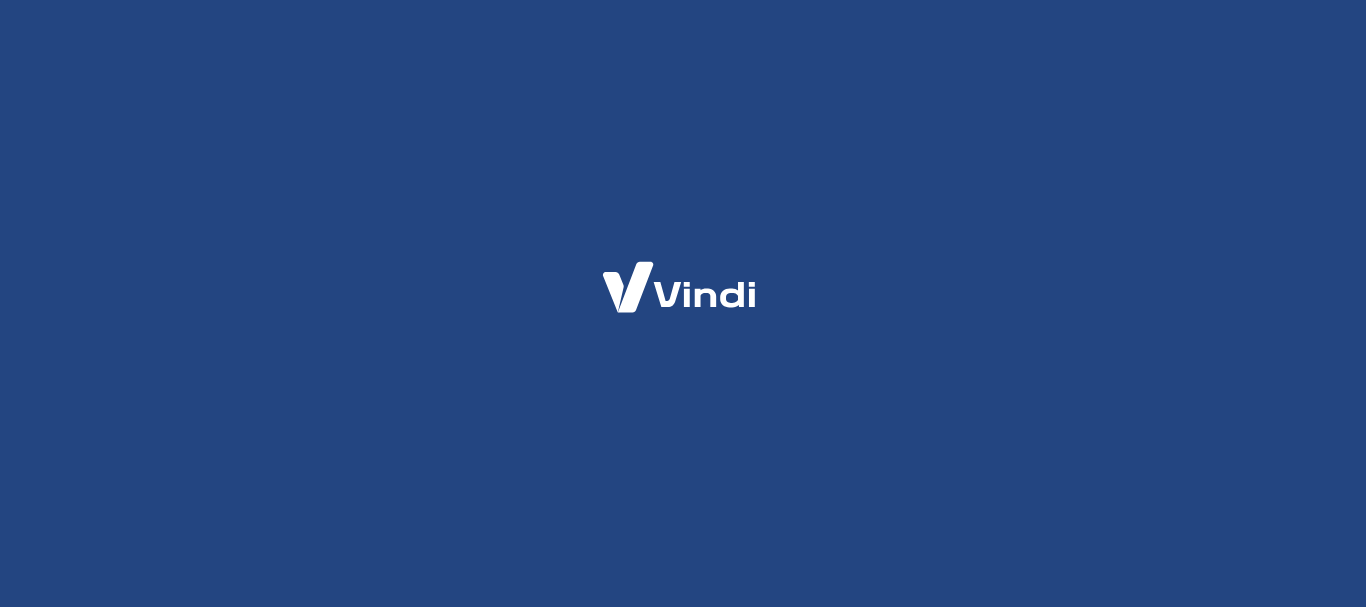 scroll, scrollTop: 0, scrollLeft: 0, axis: both 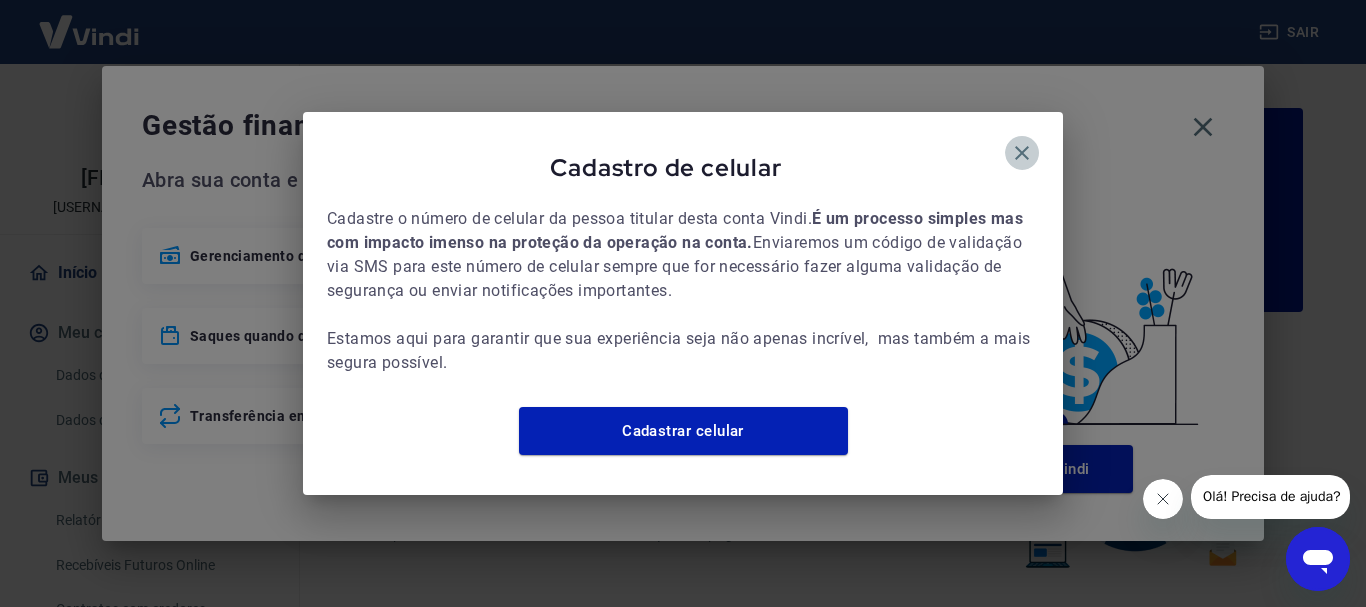 click 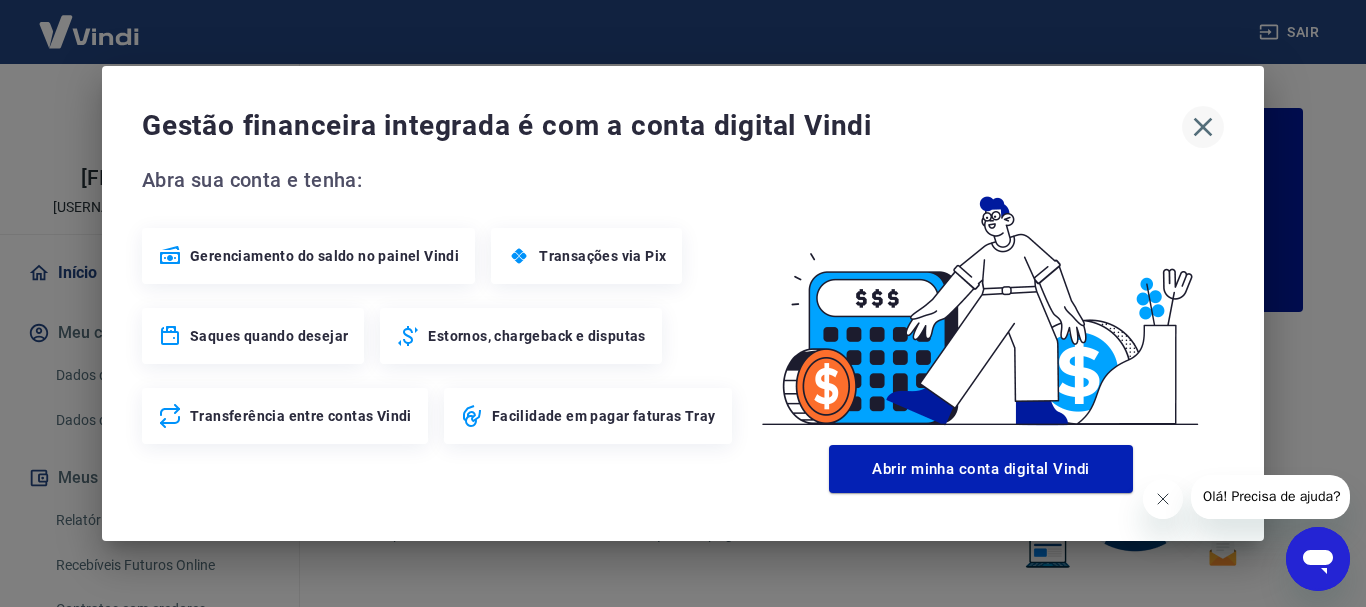 click 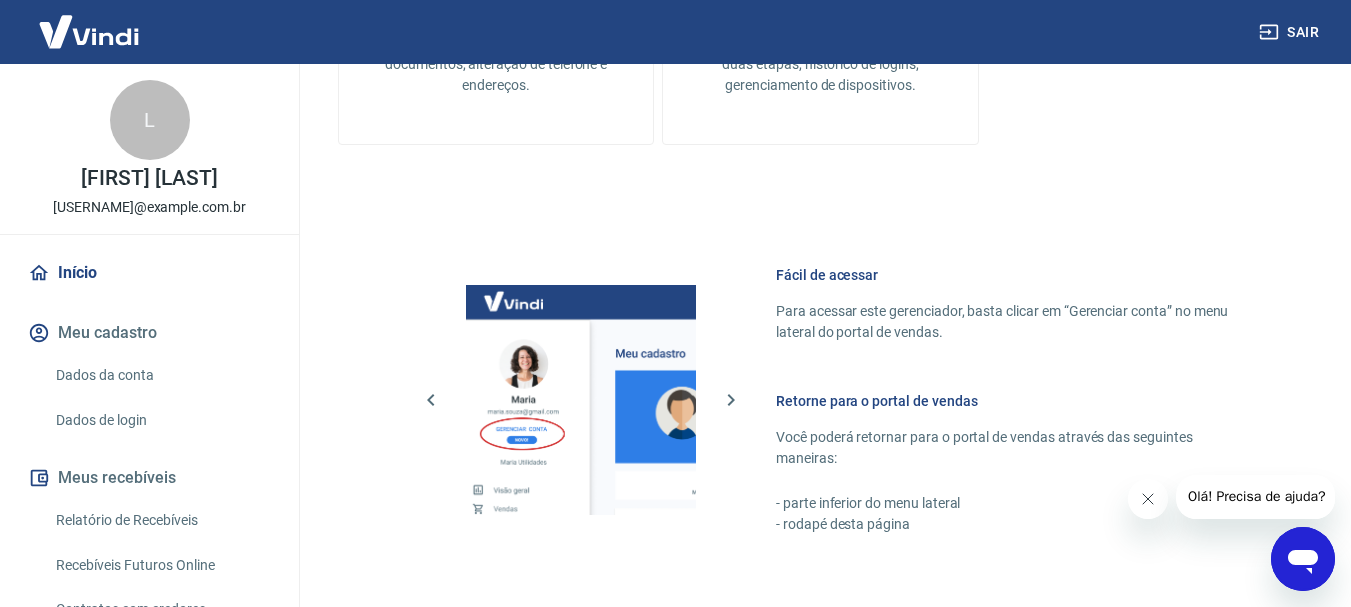 scroll, scrollTop: 1200, scrollLeft: 0, axis: vertical 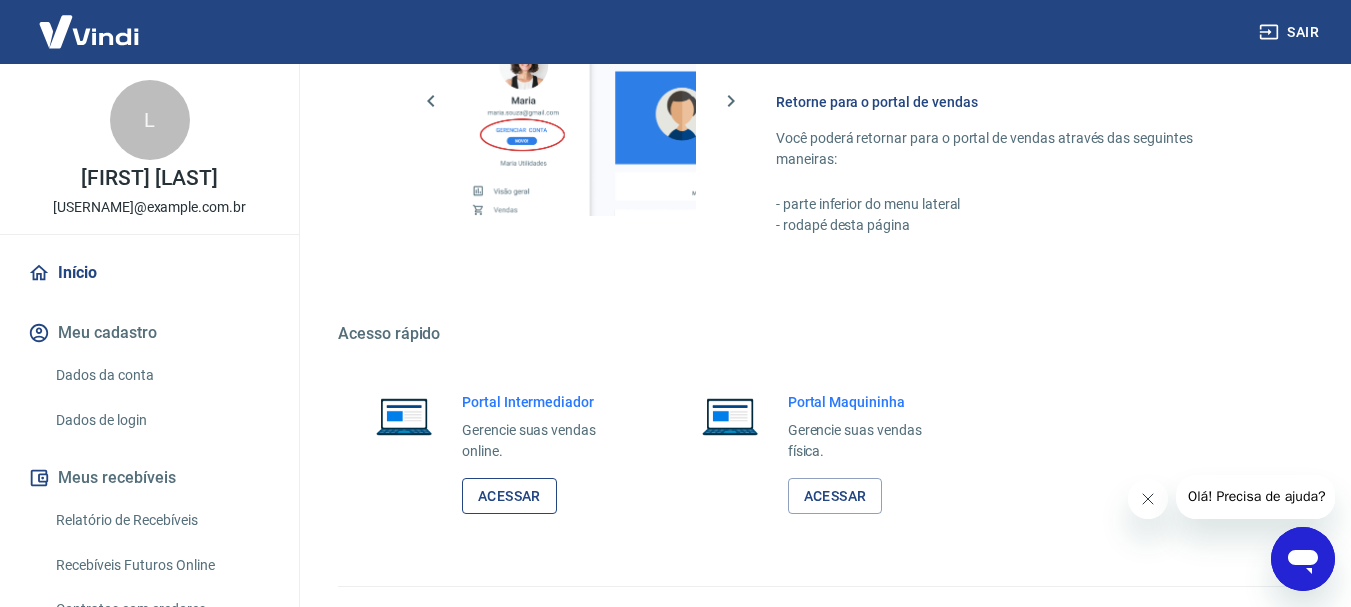 click on "Acessar" at bounding box center [509, 496] 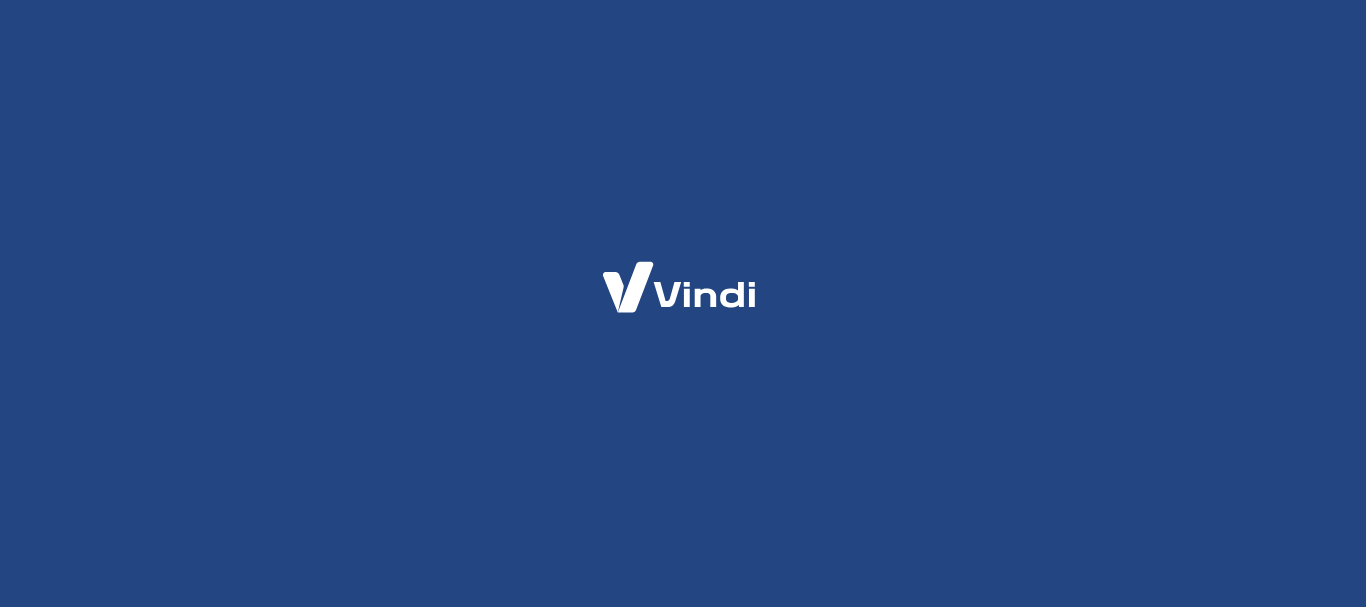 scroll, scrollTop: 0, scrollLeft: 0, axis: both 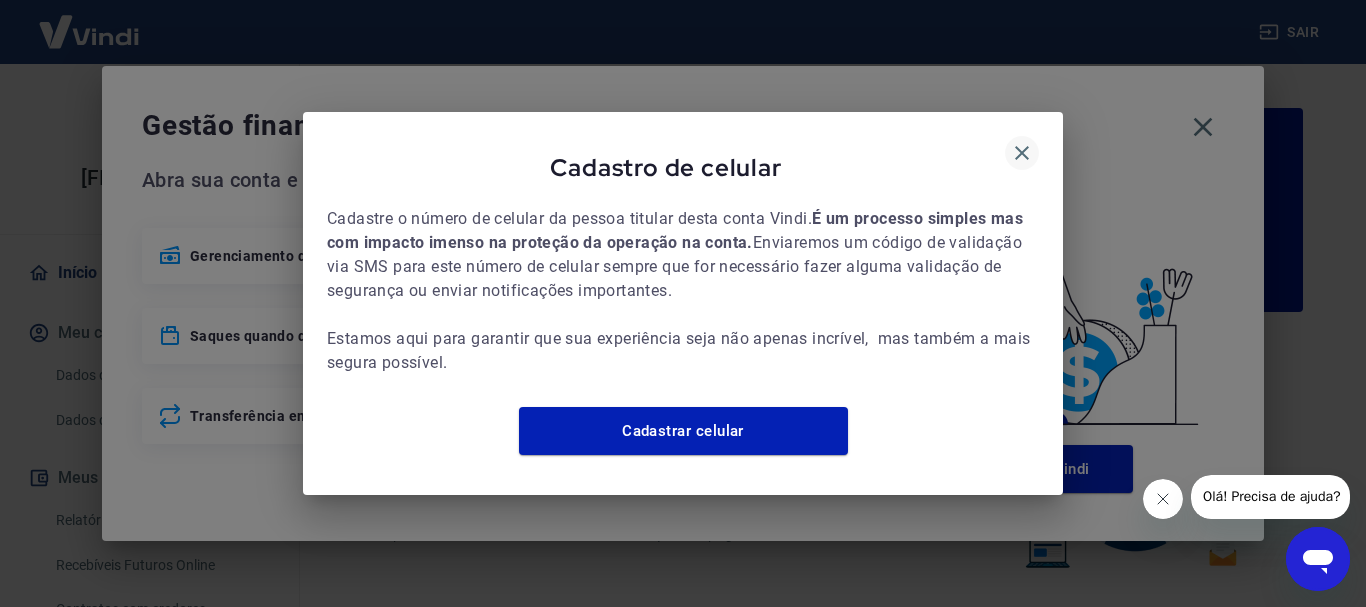 click 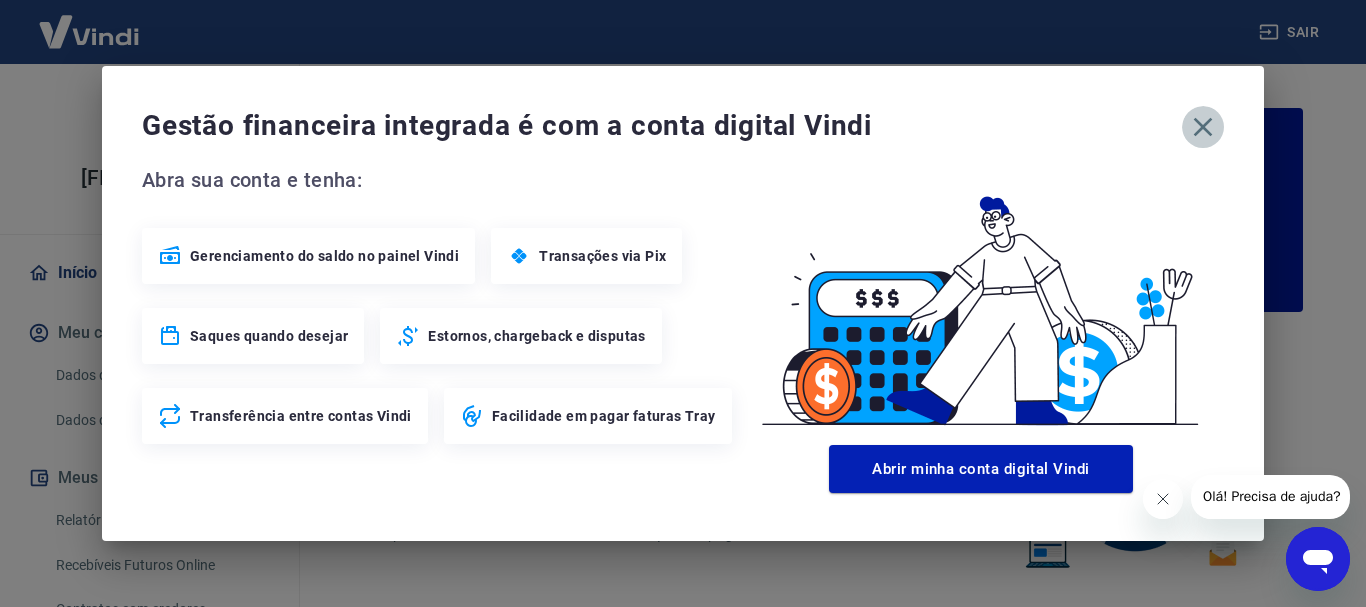 click 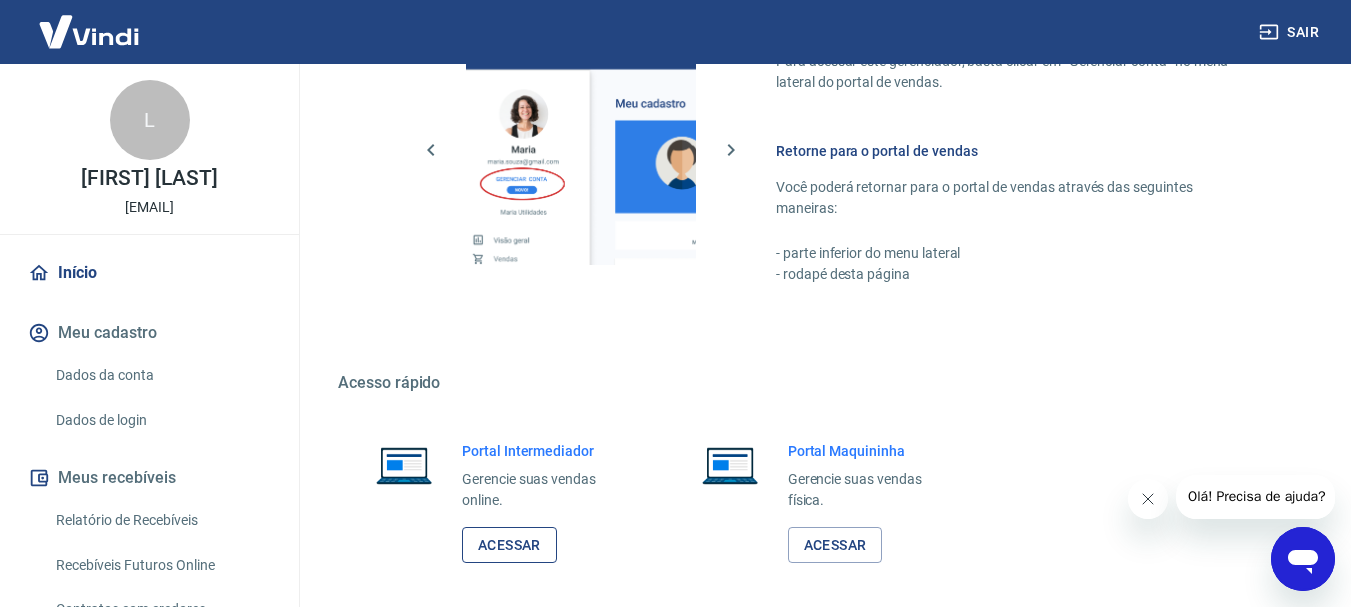 scroll, scrollTop: 1200, scrollLeft: 0, axis: vertical 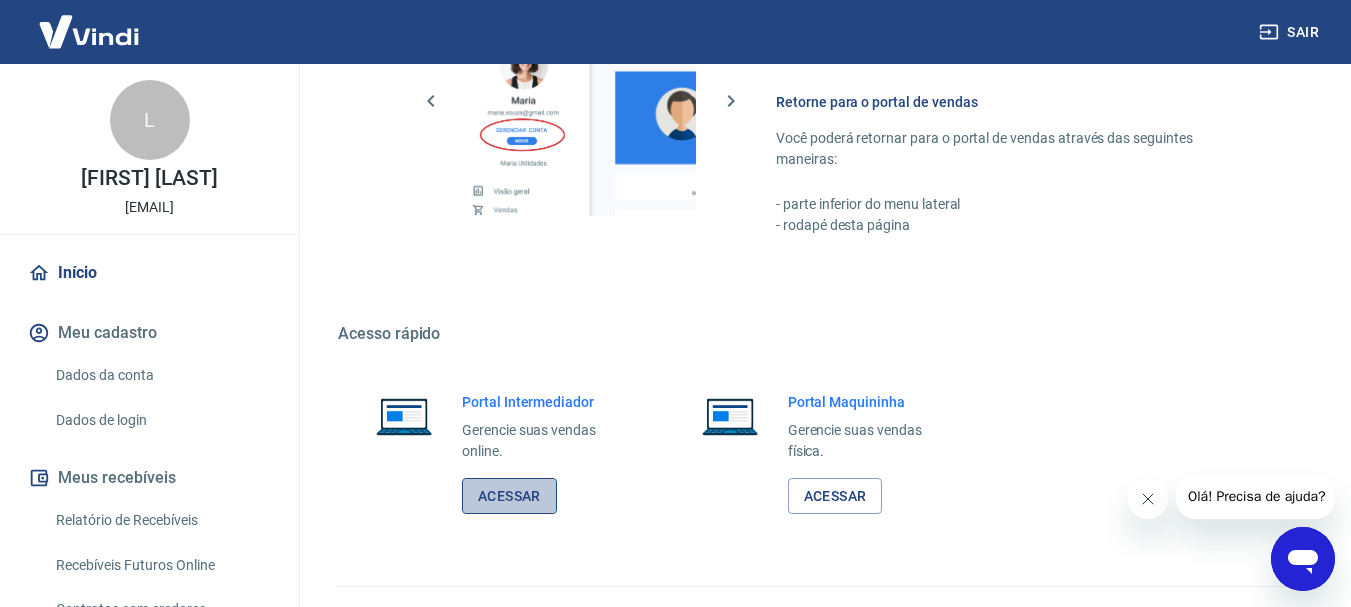 click on "Acessar" at bounding box center [509, 496] 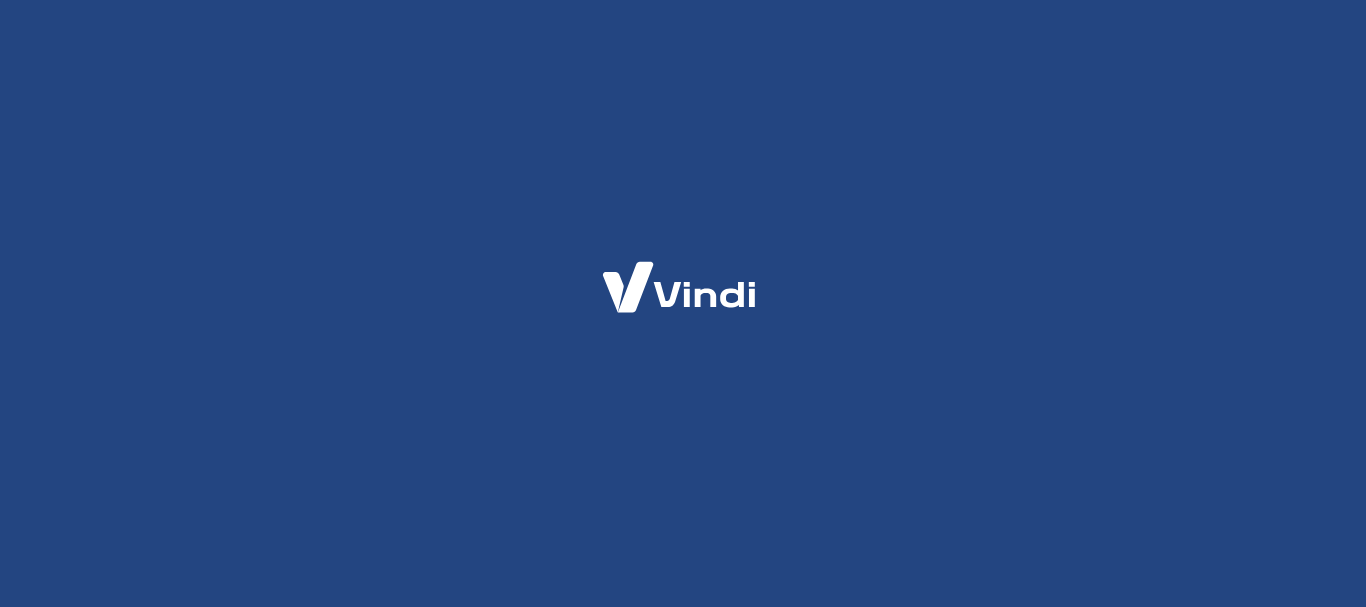 scroll, scrollTop: 0, scrollLeft: 0, axis: both 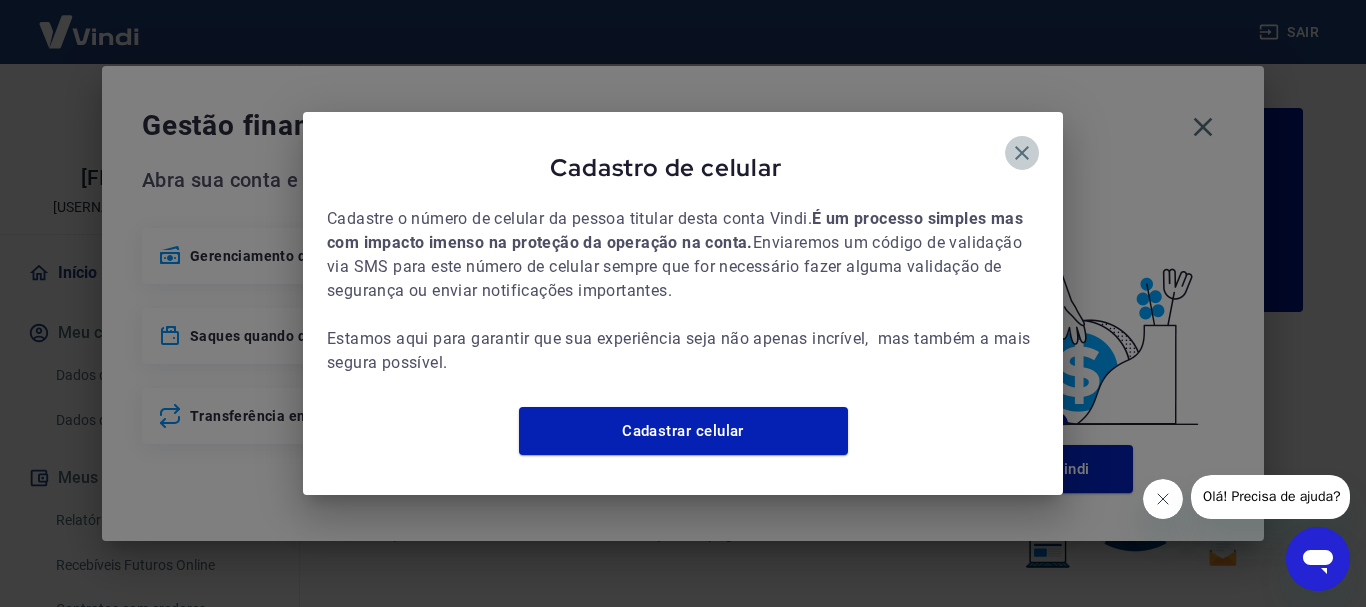 click 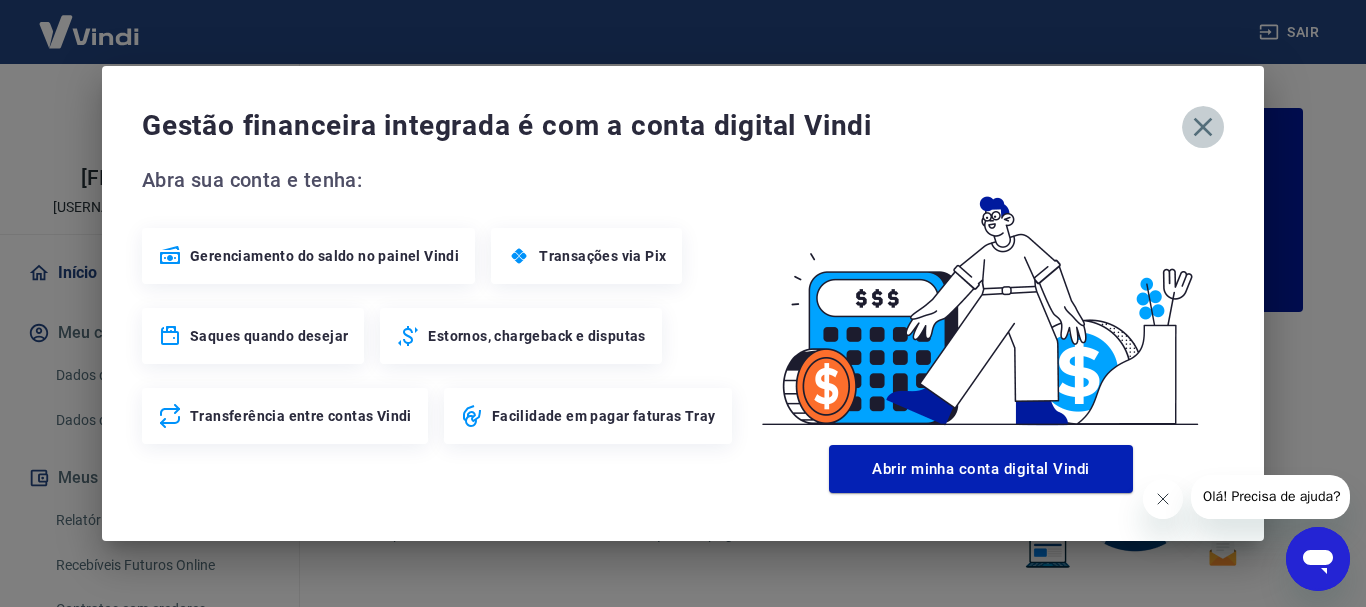 click 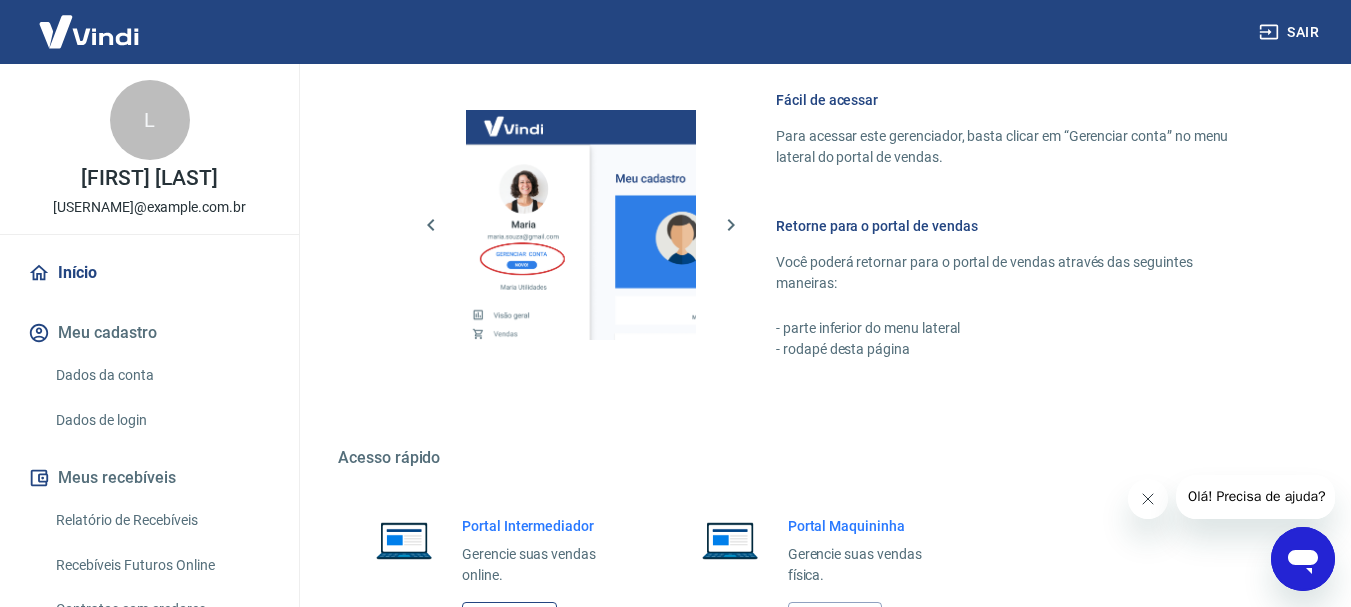 scroll, scrollTop: 1241, scrollLeft: 0, axis: vertical 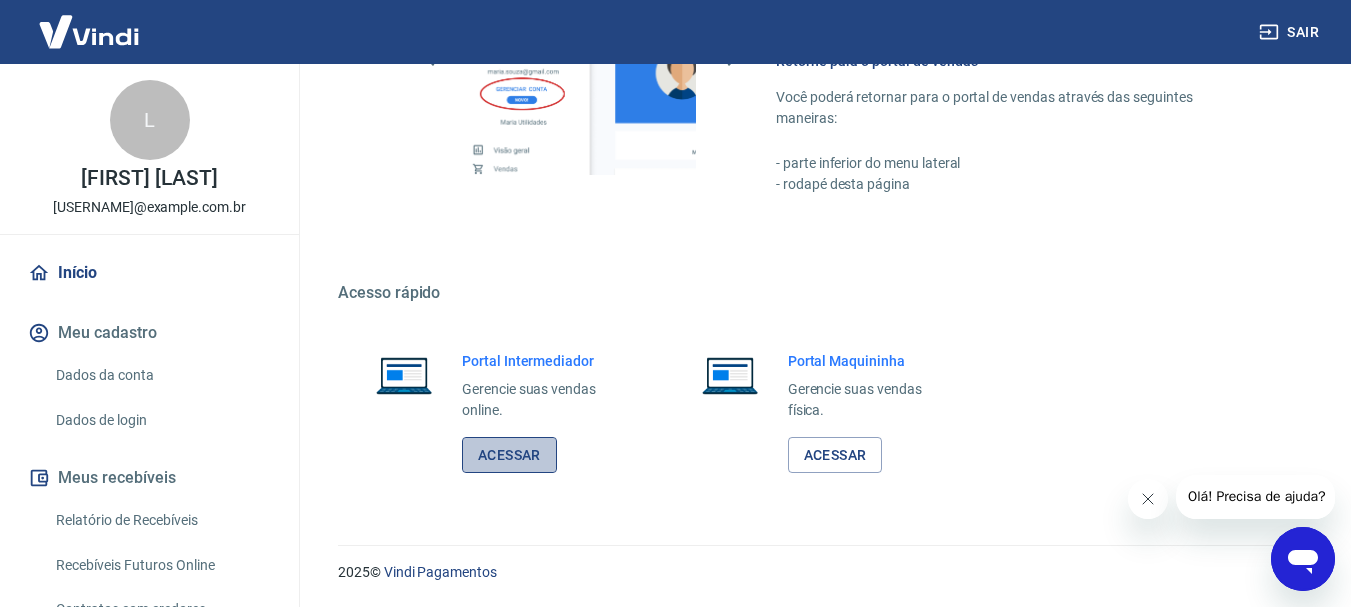 click on "Acessar" at bounding box center (509, 455) 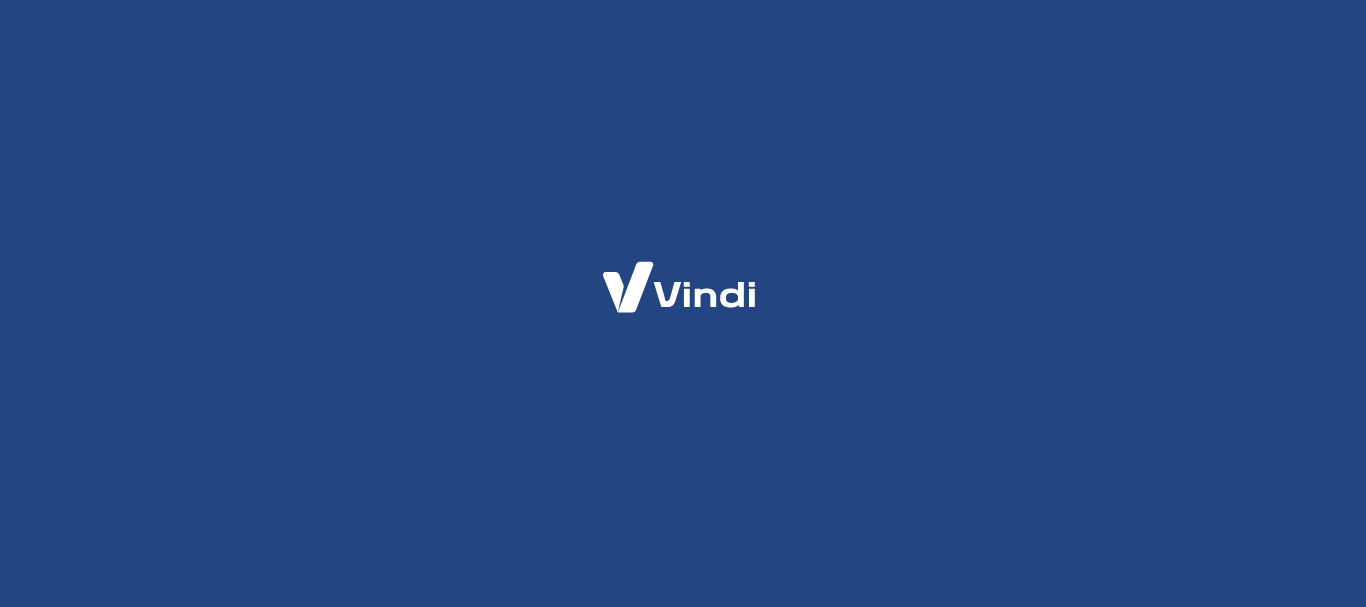 scroll, scrollTop: 0, scrollLeft: 0, axis: both 